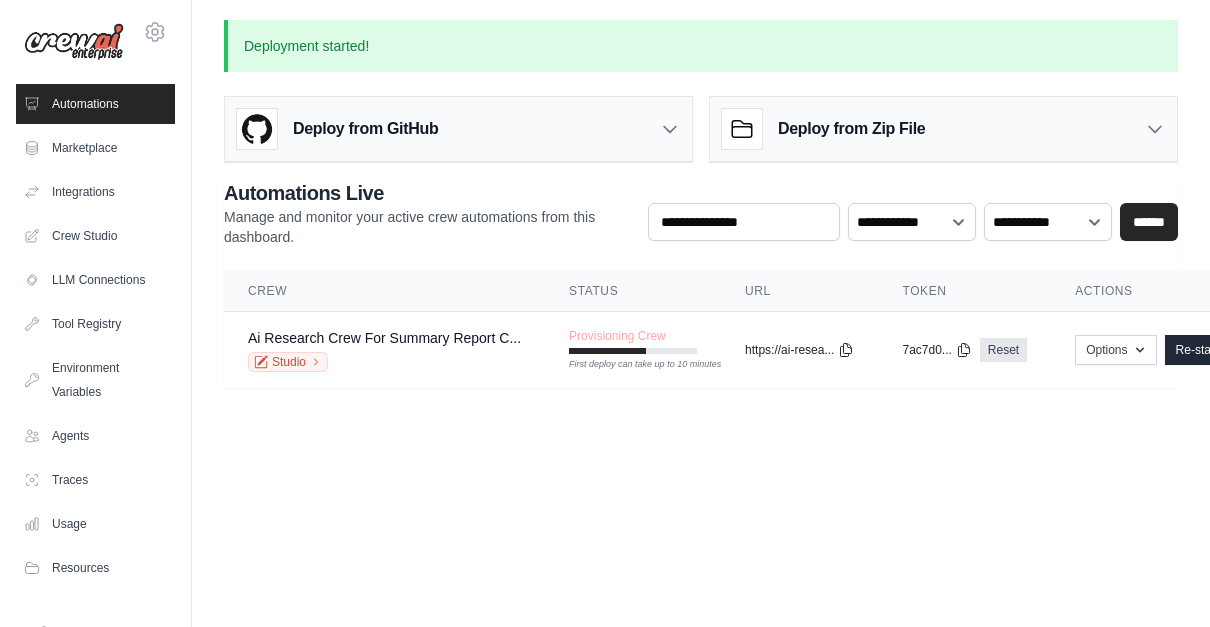 scroll, scrollTop: 0, scrollLeft: 0, axis: both 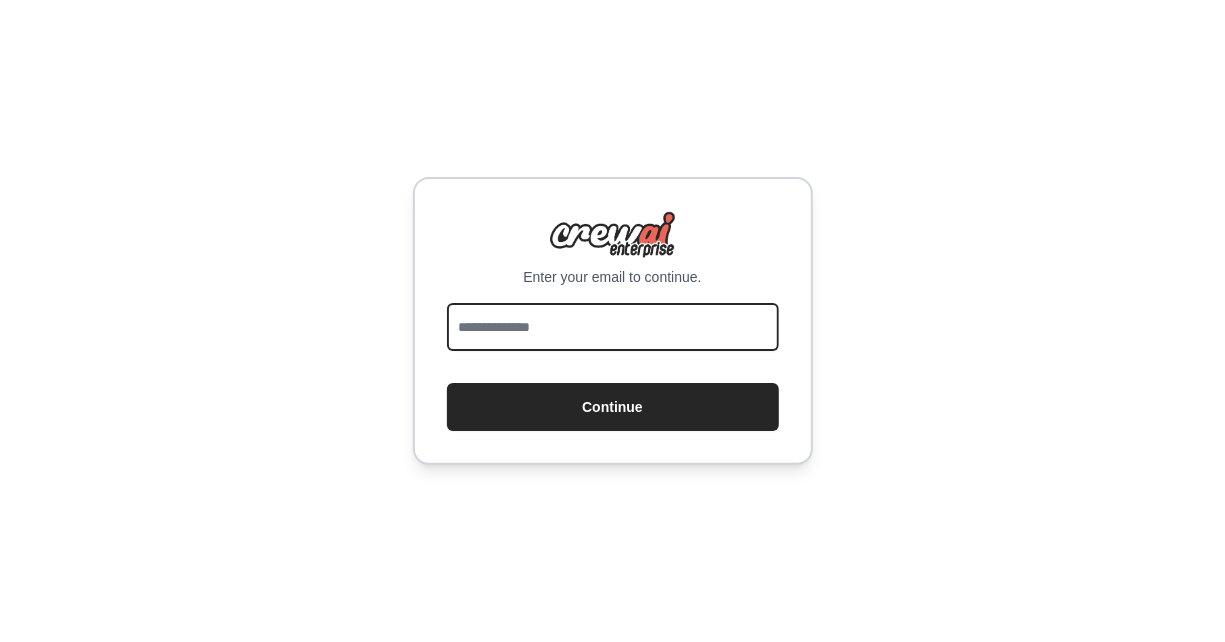 click at bounding box center [613, 327] 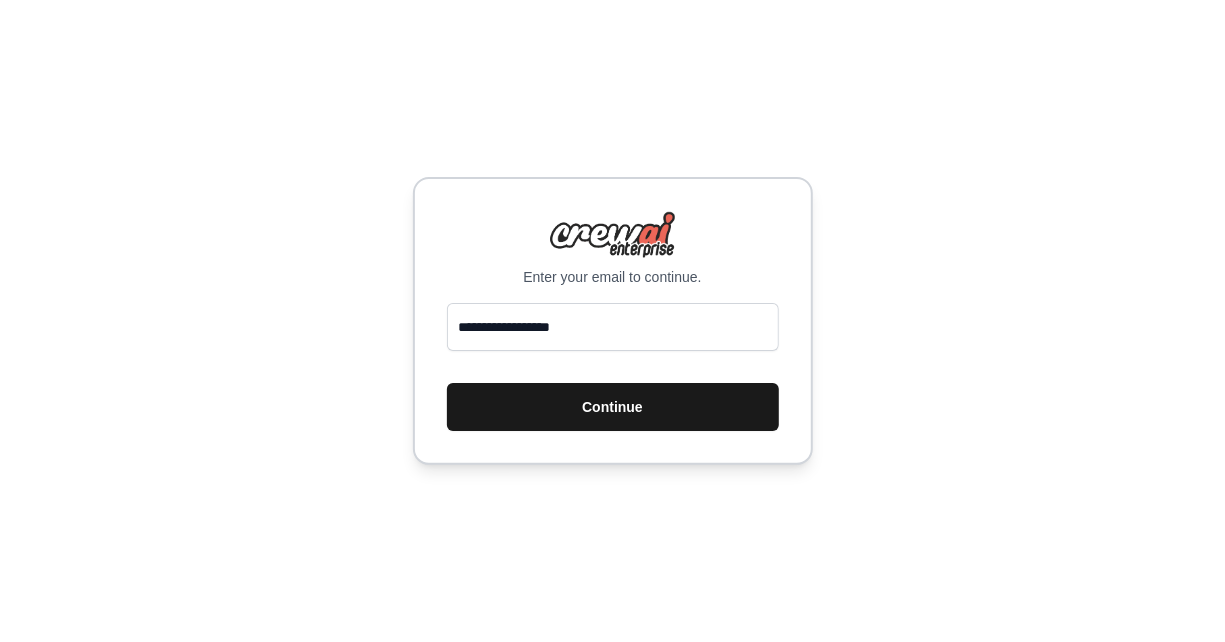 click on "Continue" at bounding box center (613, 407) 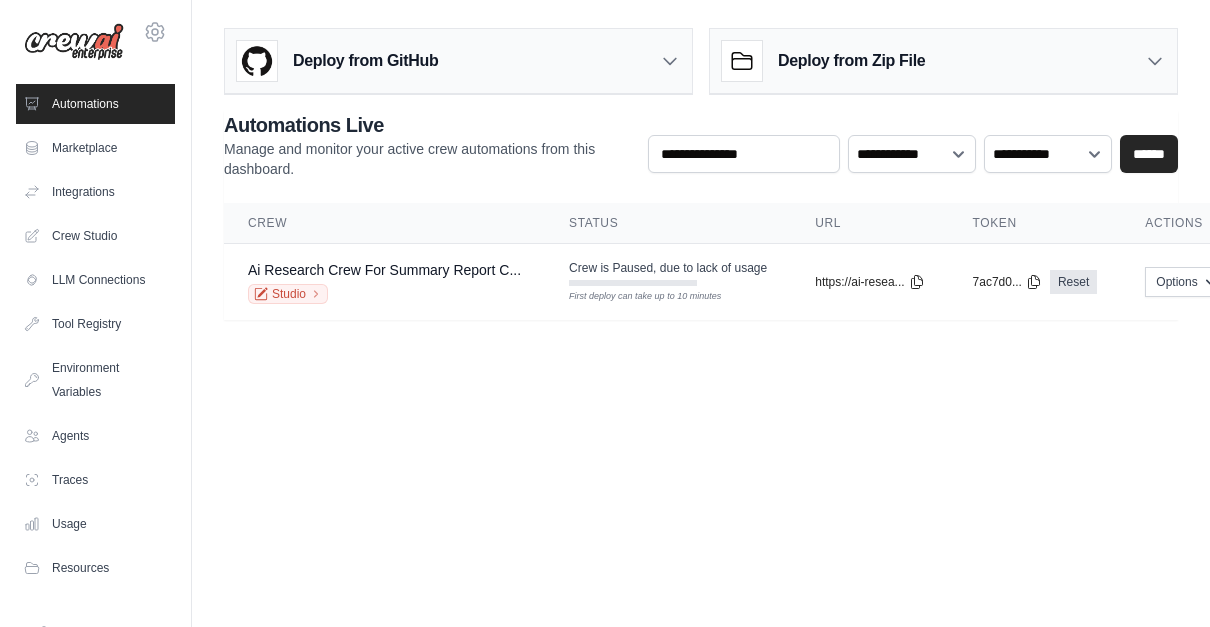 scroll, scrollTop: 0, scrollLeft: 0, axis: both 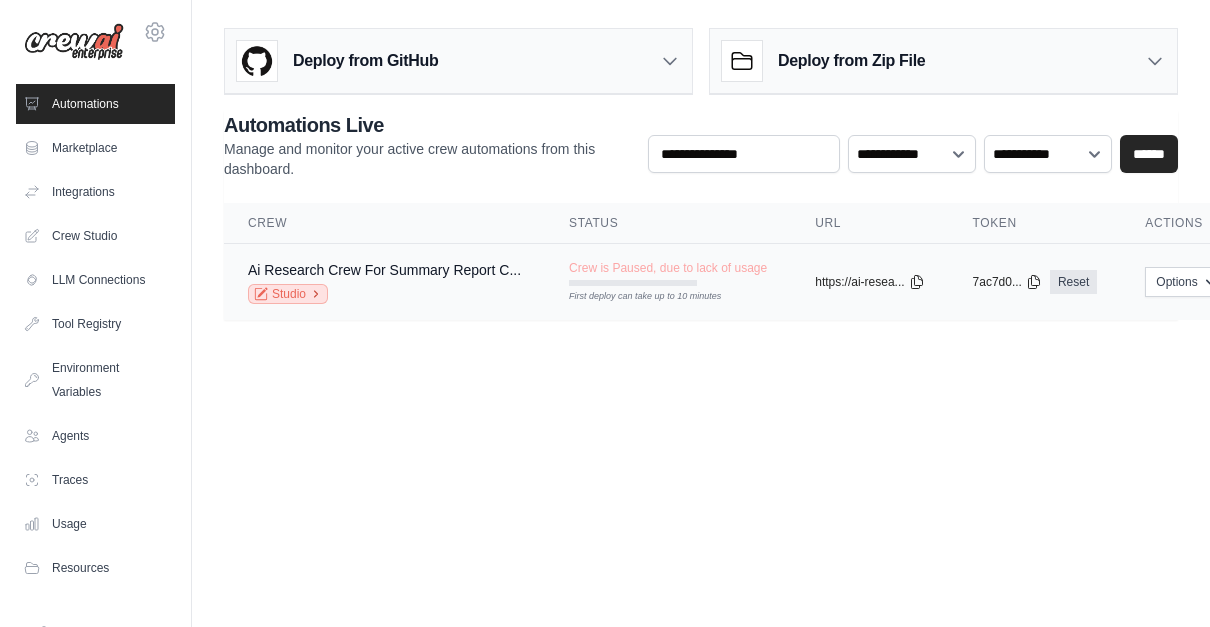 click 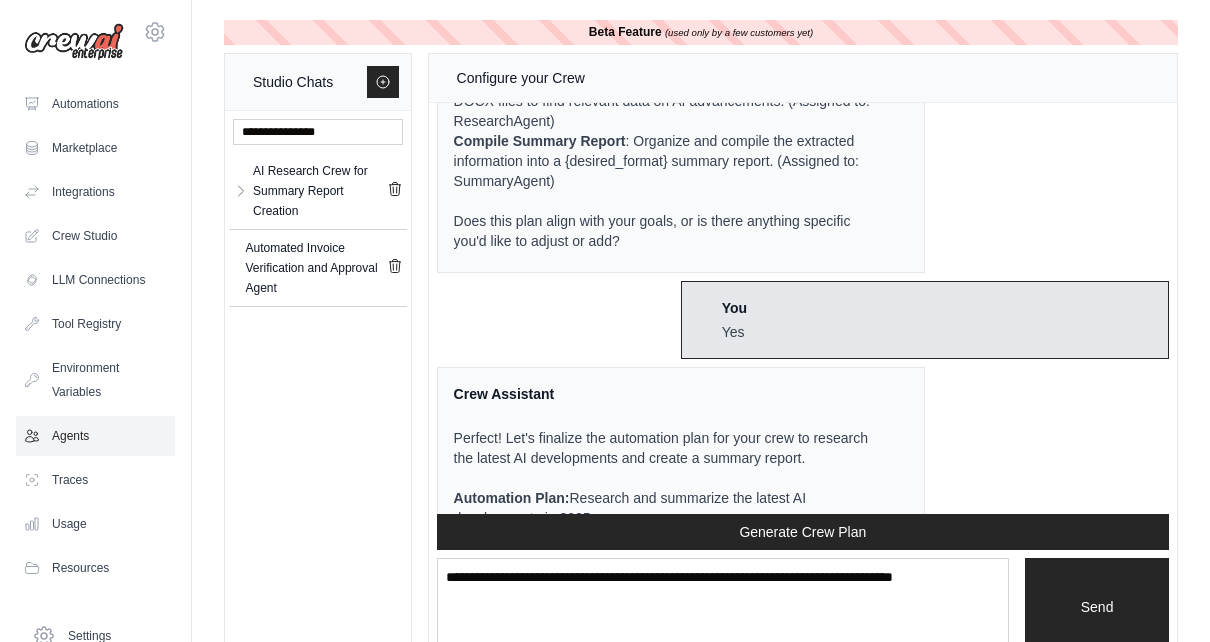 scroll, scrollTop: 956, scrollLeft: 0, axis: vertical 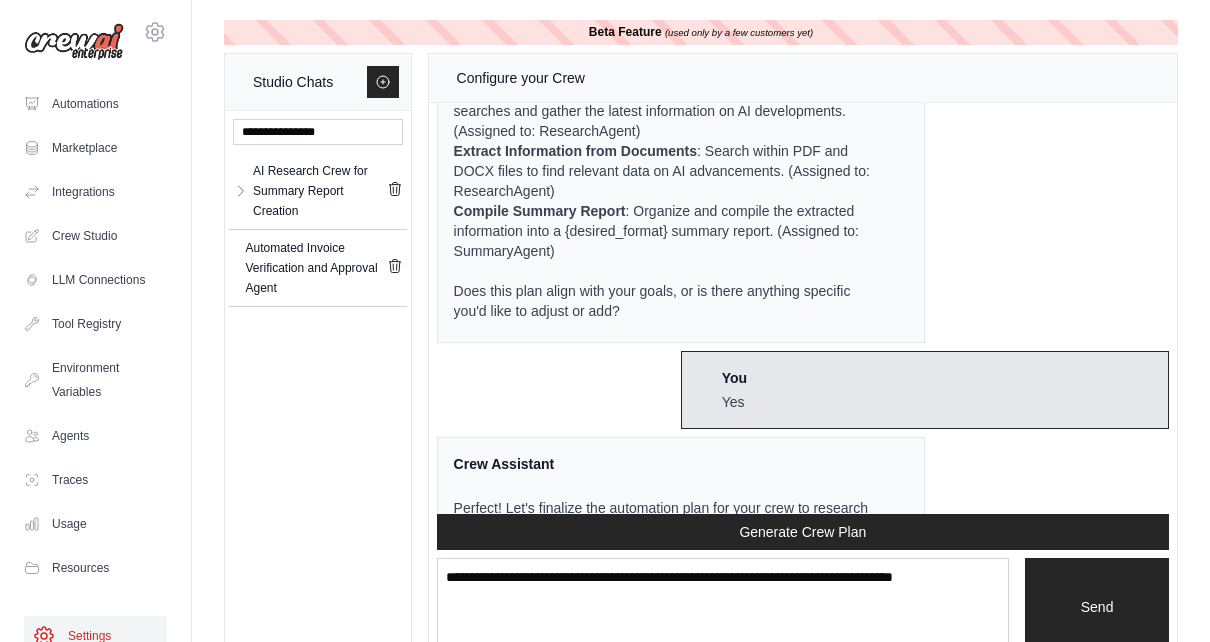 click on "Settings" at bounding box center (95, 636) 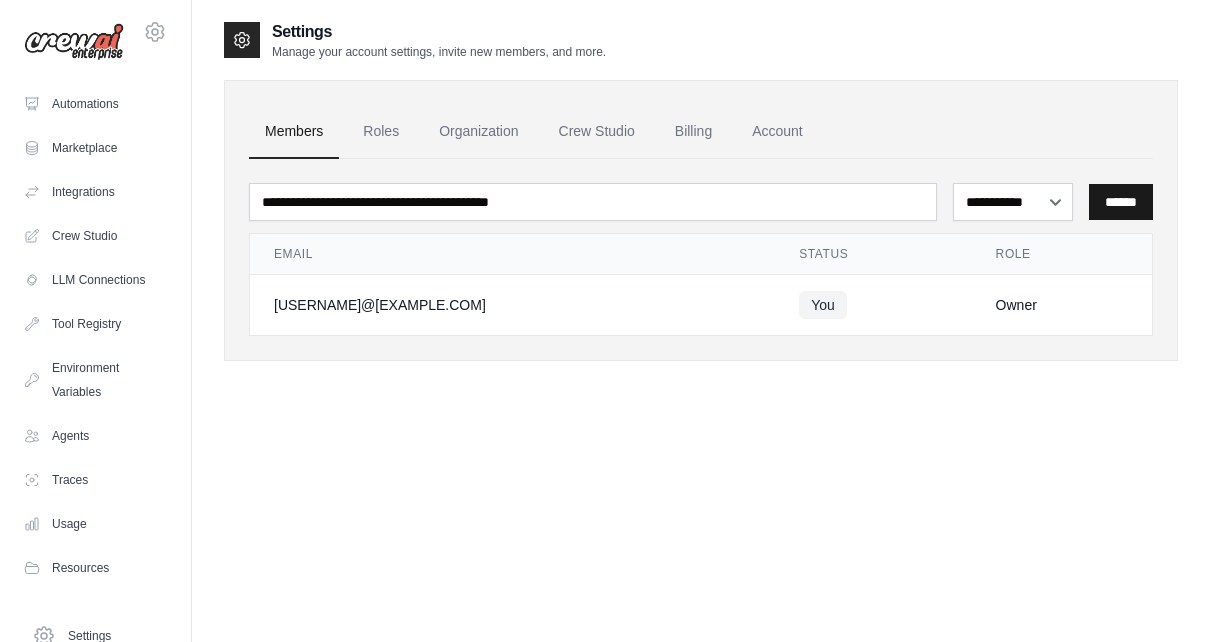 click on "******" at bounding box center (1121, 202) 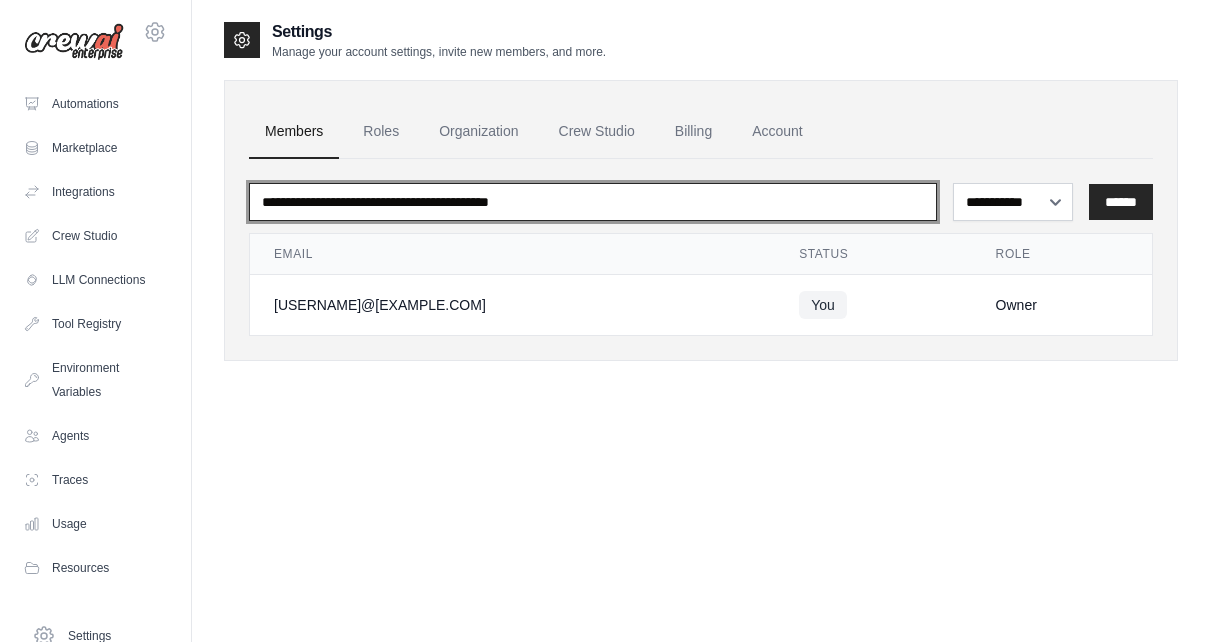 click at bounding box center [593, 202] 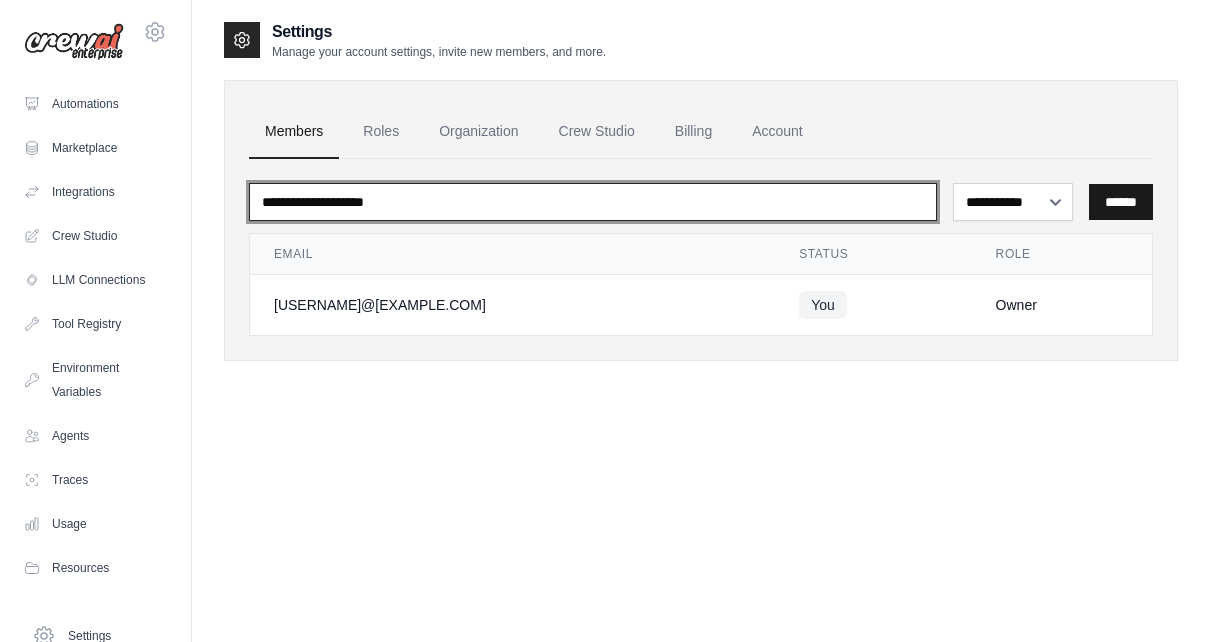 type on "**********" 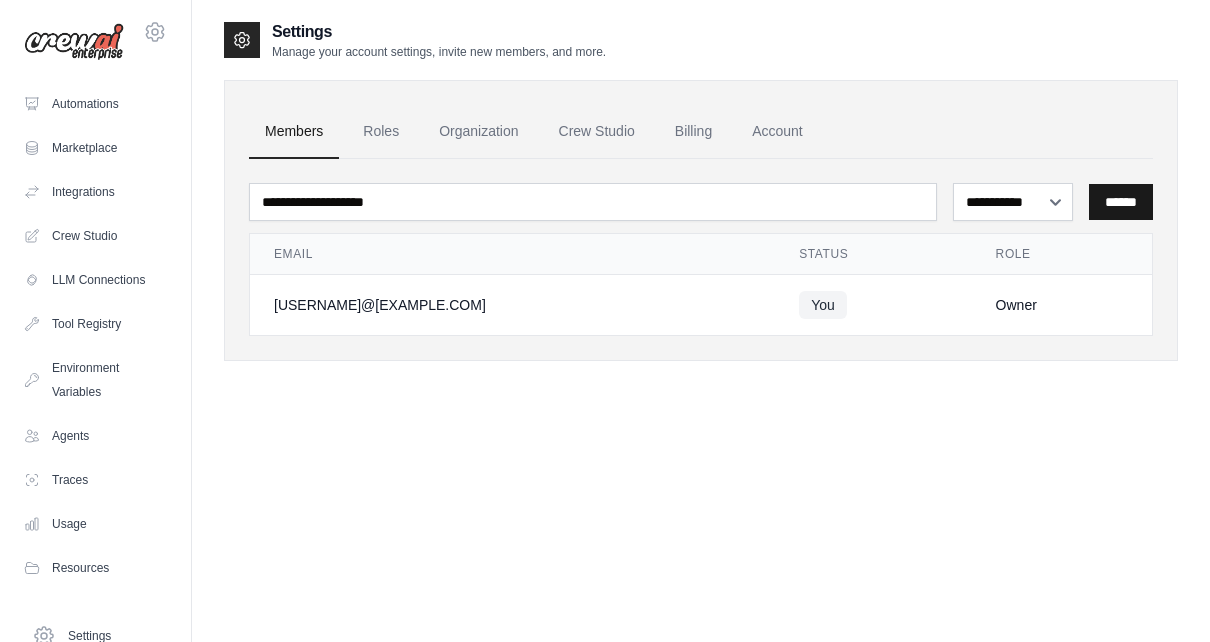 click on "******" at bounding box center (1121, 202) 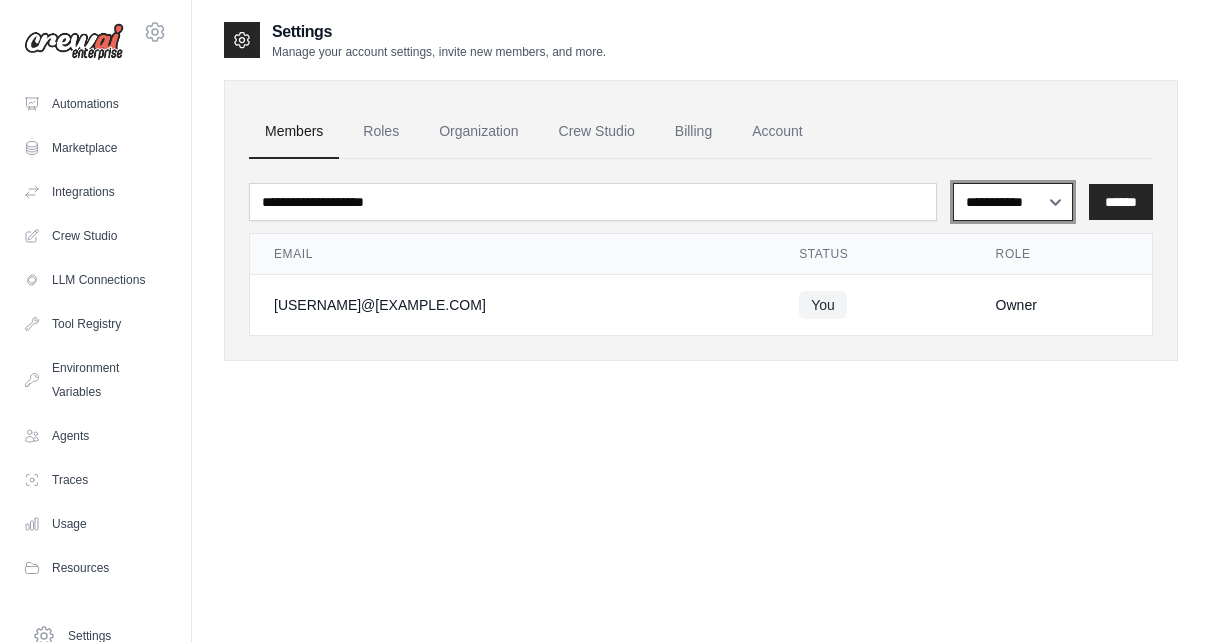 click on "**********" at bounding box center (1013, 201) 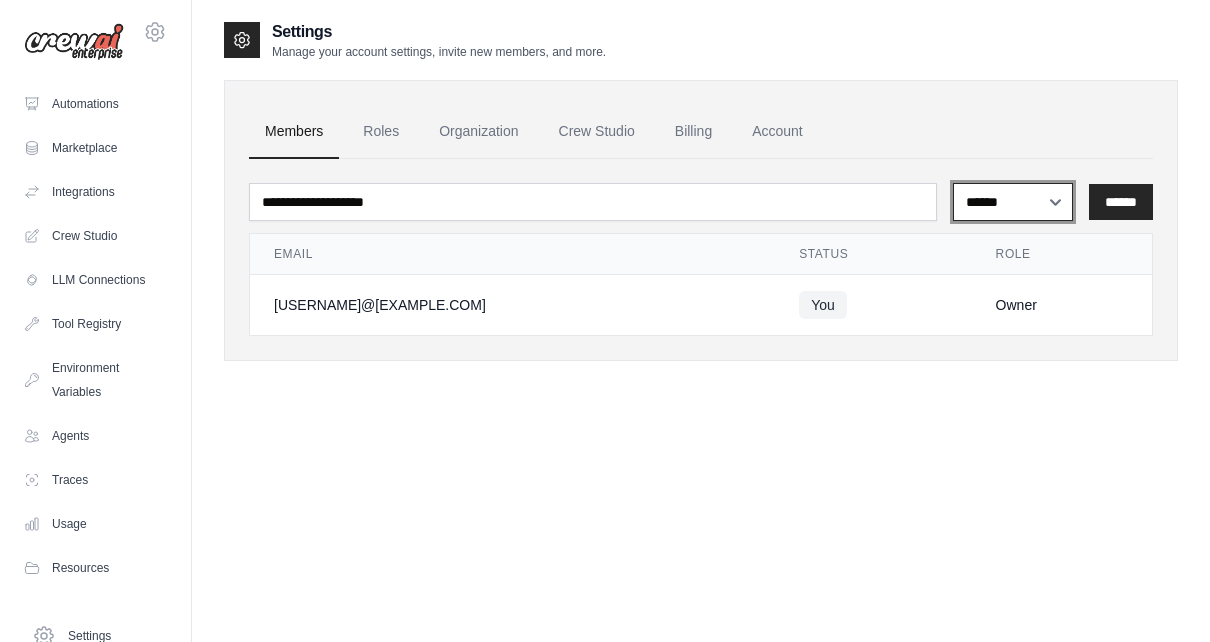 click on "**********" at bounding box center (1013, 201) 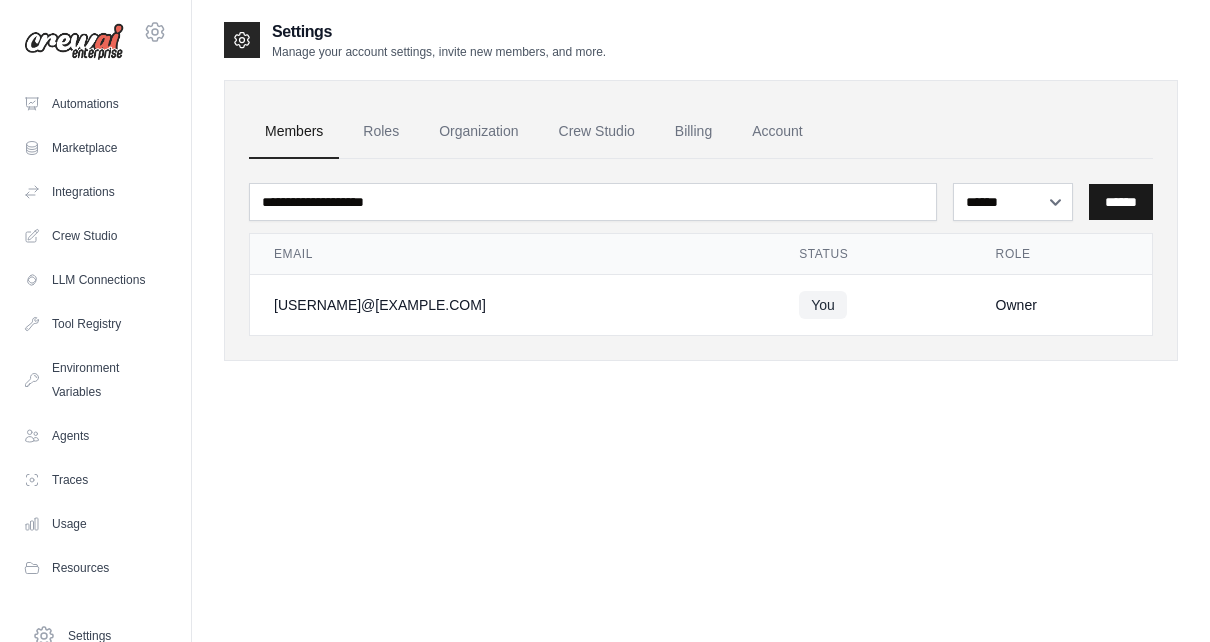 click on "******" at bounding box center (1121, 202) 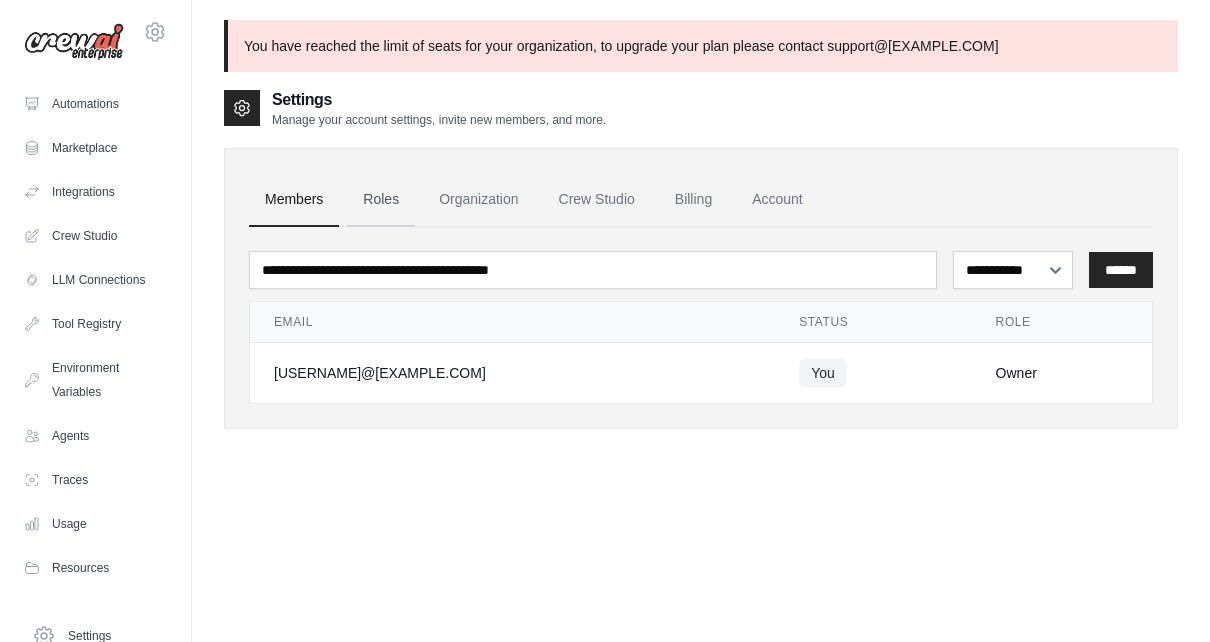 click on "Roles" at bounding box center [381, 200] 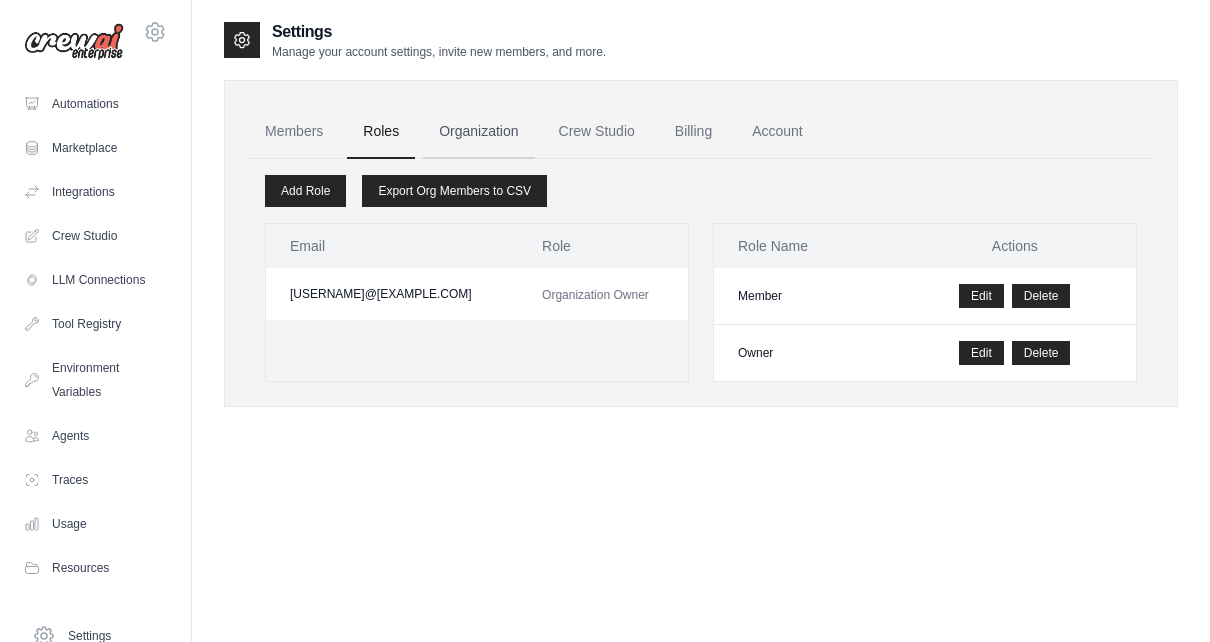 click on "Organization" at bounding box center [478, 132] 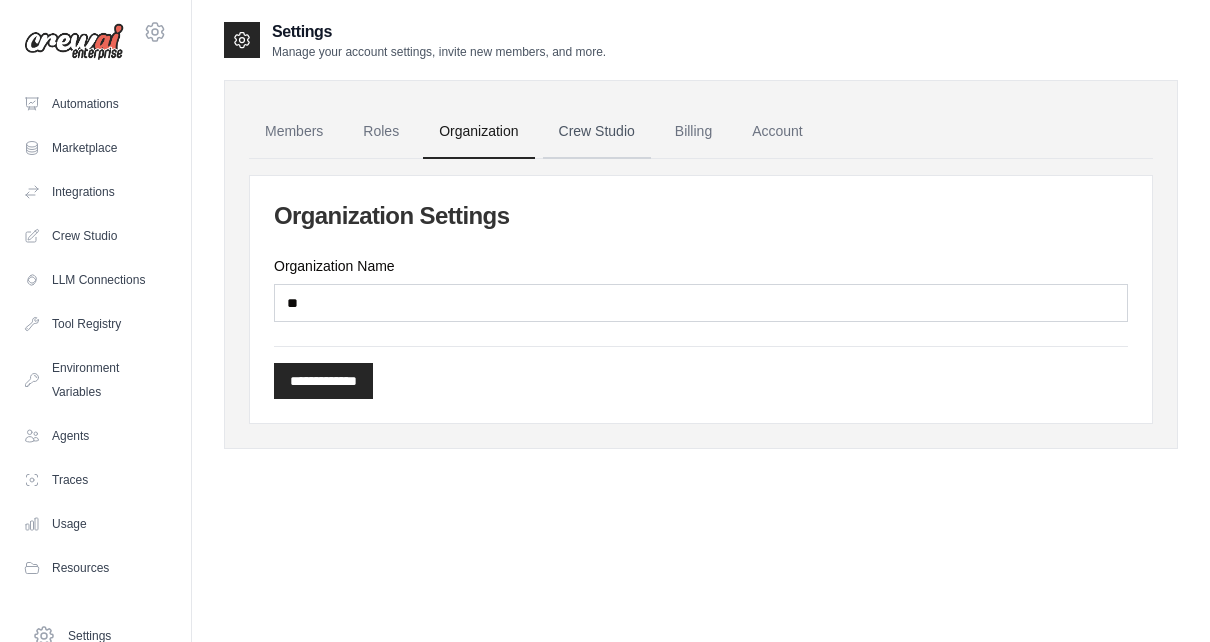 click on "Crew Studio" at bounding box center (597, 132) 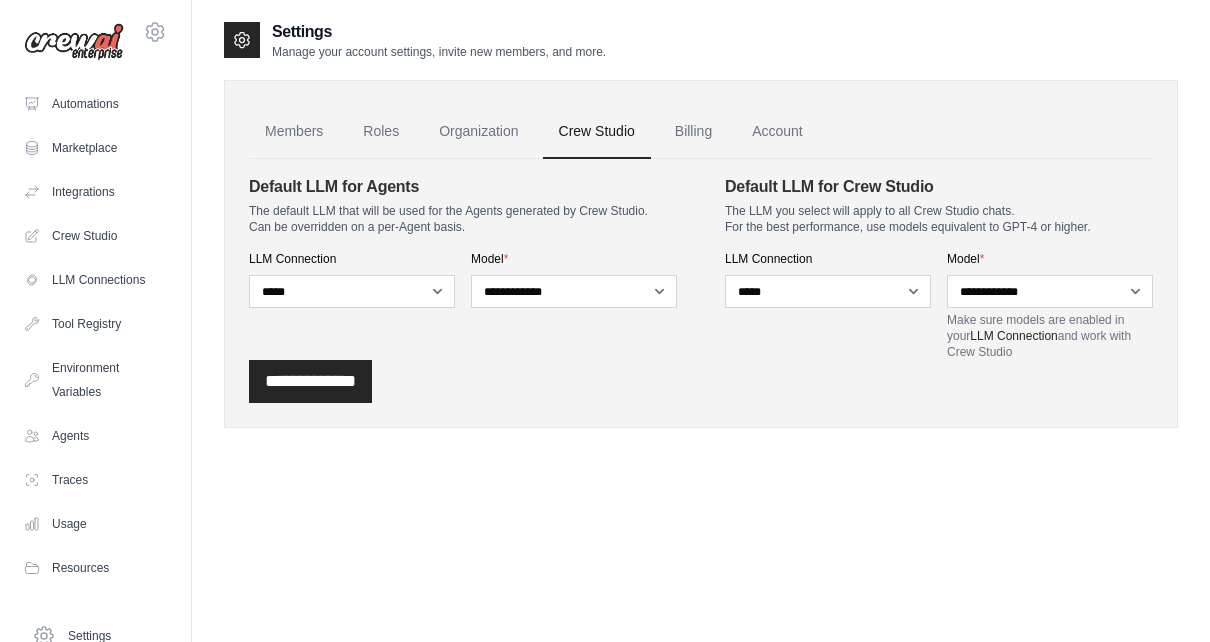 scroll, scrollTop: 0, scrollLeft: 0, axis: both 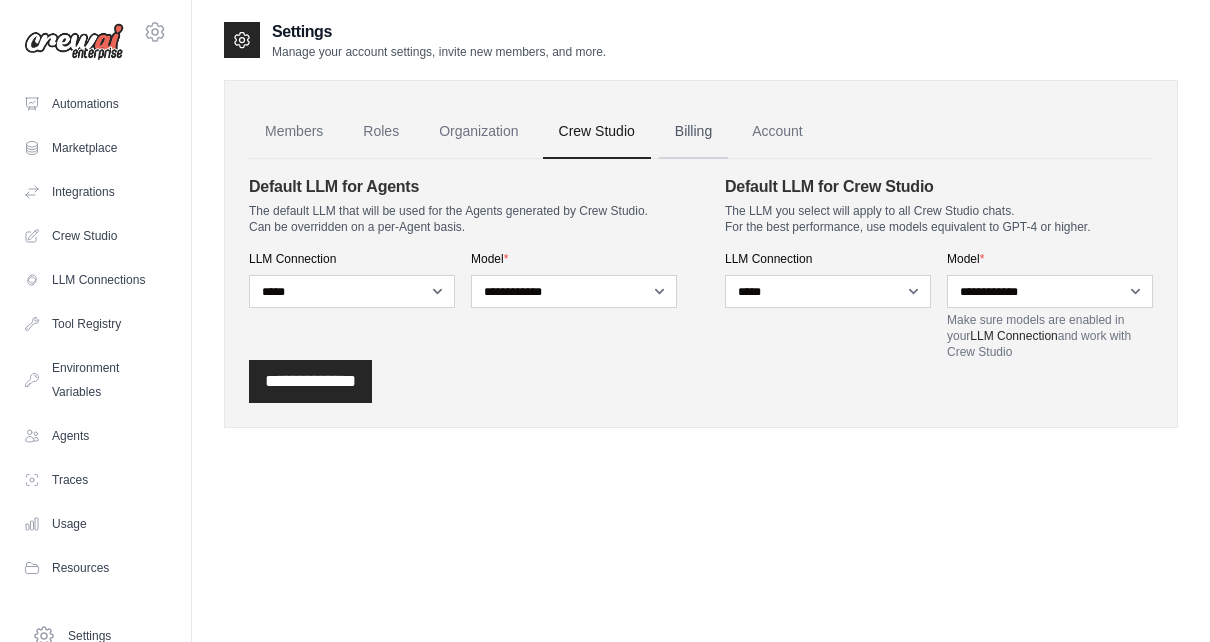 click on "Billing" at bounding box center (693, 132) 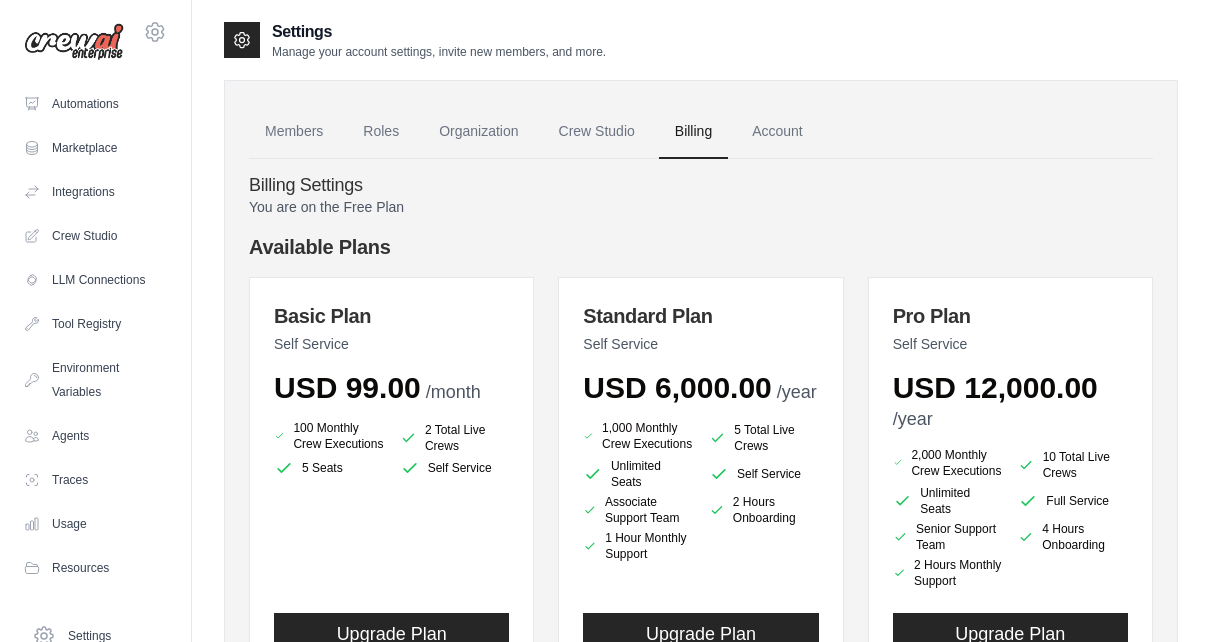 scroll, scrollTop: 0, scrollLeft: 0, axis: both 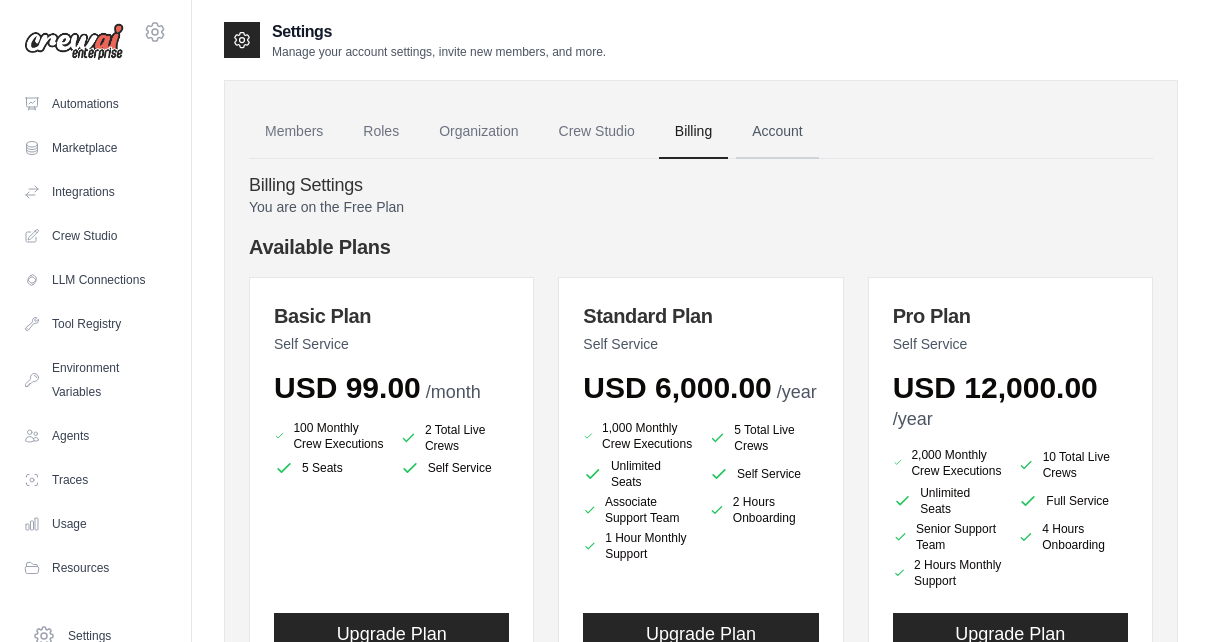 click on "Account" at bounding box center [777, 132] 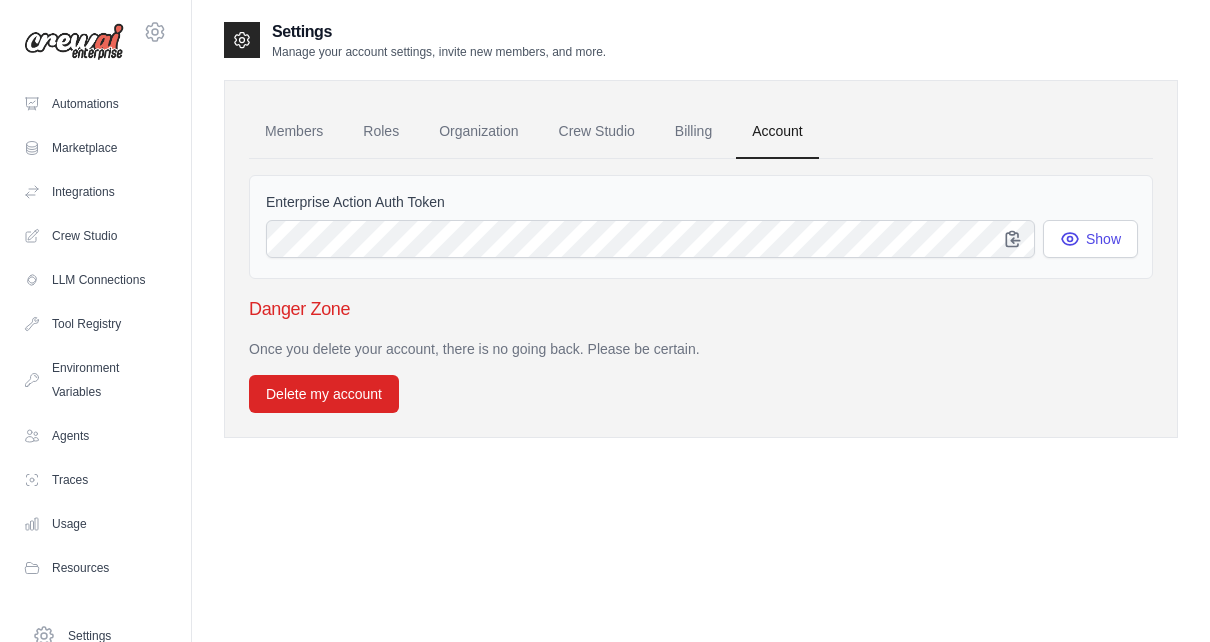 drag, startPoint x: 331, startPoint y: 347, endPoint x: 706, endPoint y: 340, distance: 375.06534 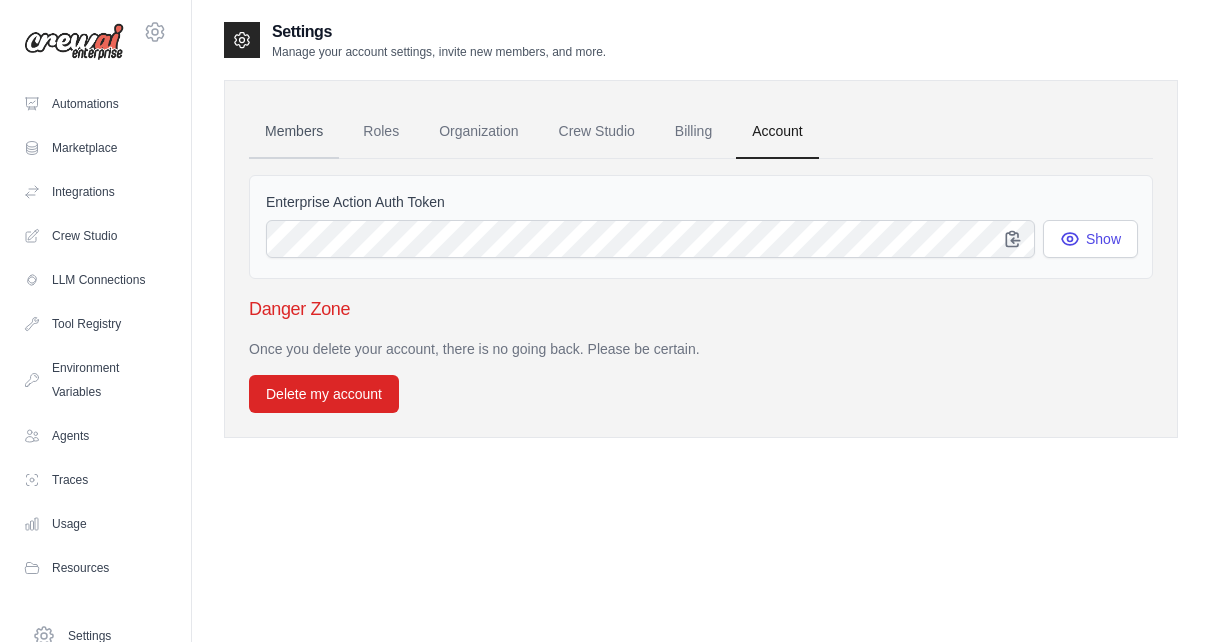 click on "Members" at bounding box center (294, 132) 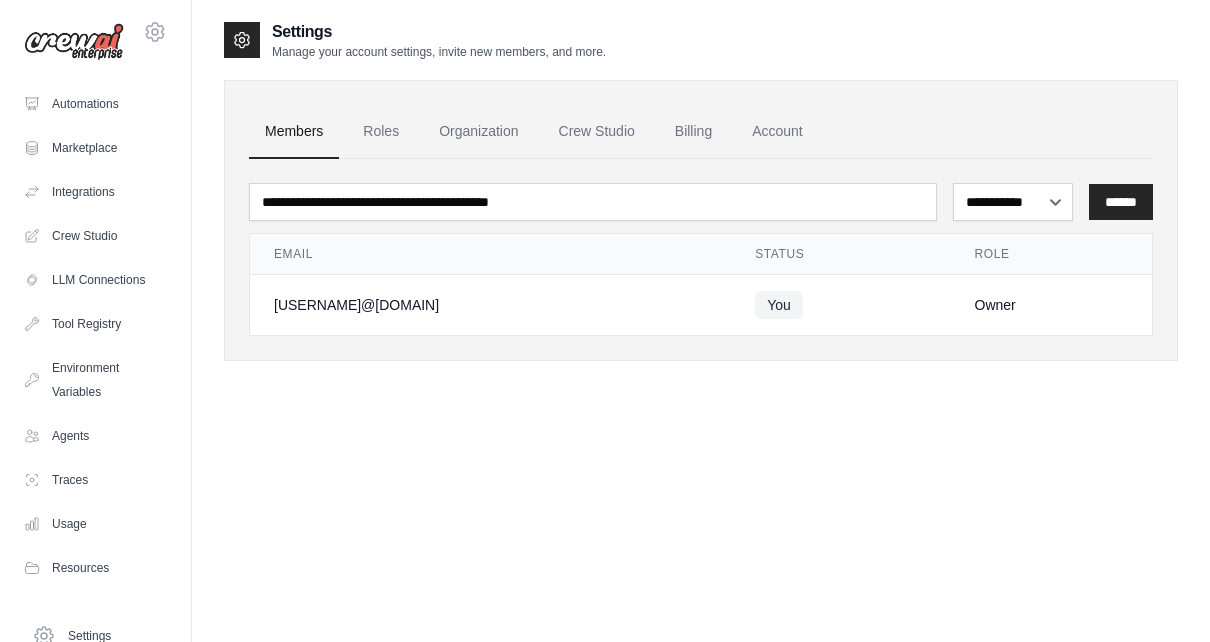 click on "**********" at bounding box center [701, 341] 